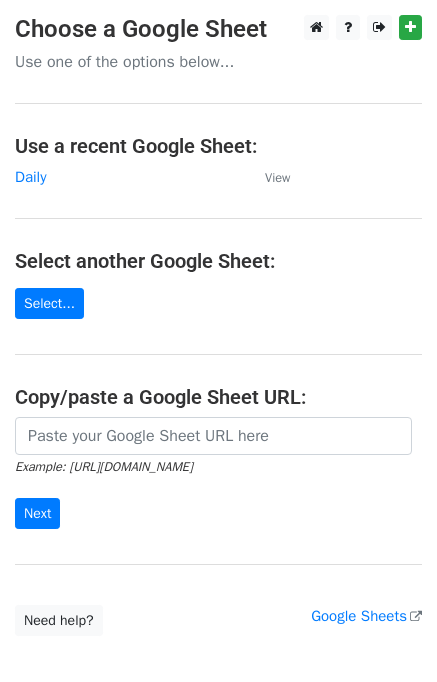 scroll, scrollTop: 0, scrollLeft: 0, axis: both 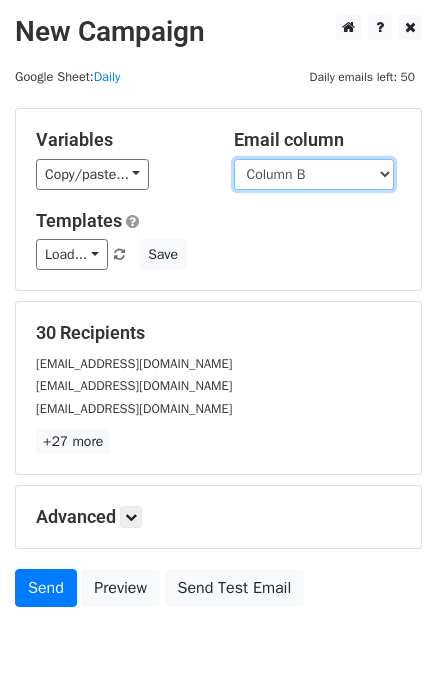 click on "Column A
Column B
Column C
Column D" at bounding box center (314, 174) 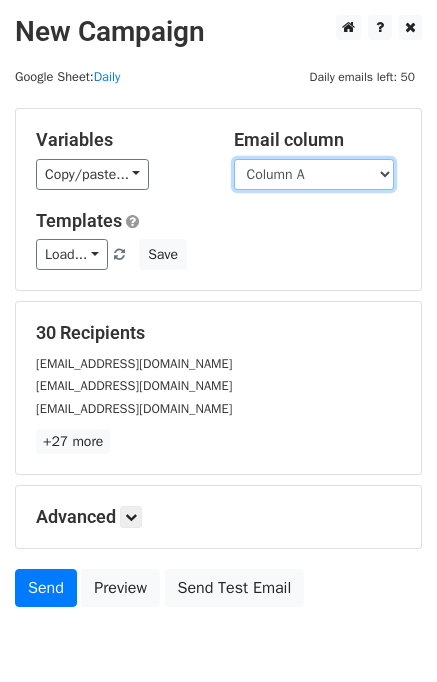 click on "Column A
Column B
Column C
Column D" at bounding box center [314, 174] 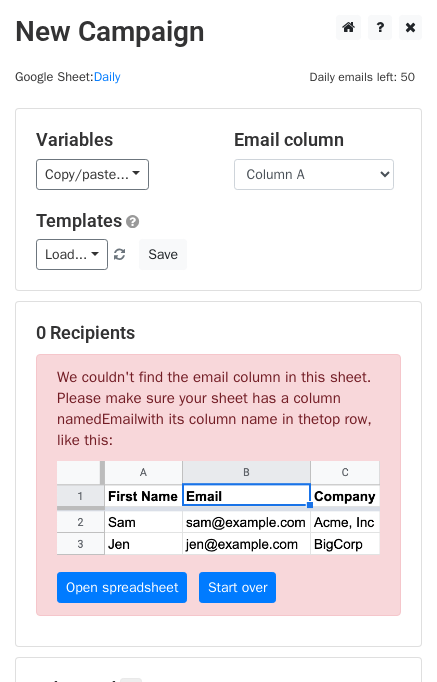 click on "Load...
No templates saved
Save" at bounding box center (218, 254) 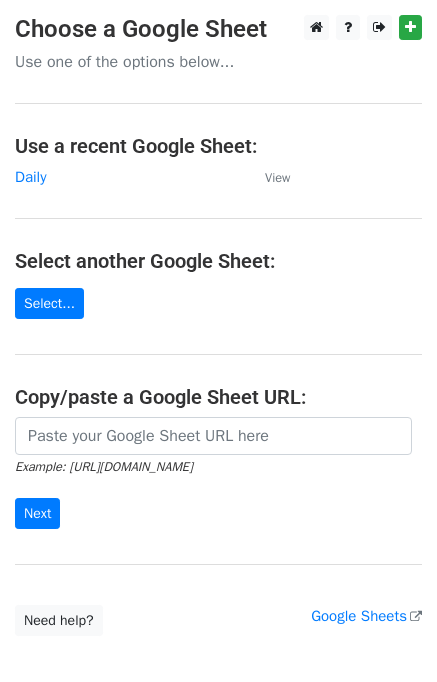 scroll, scrollTop: 0, scrollLeft: 0, axis: both 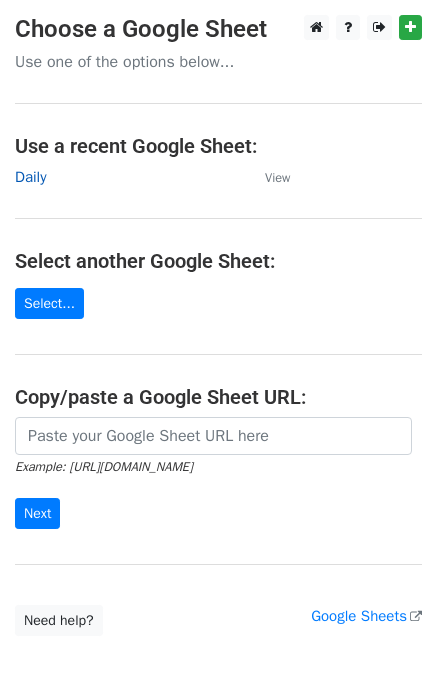 click on "Daily" at bounding box center (30, 177) 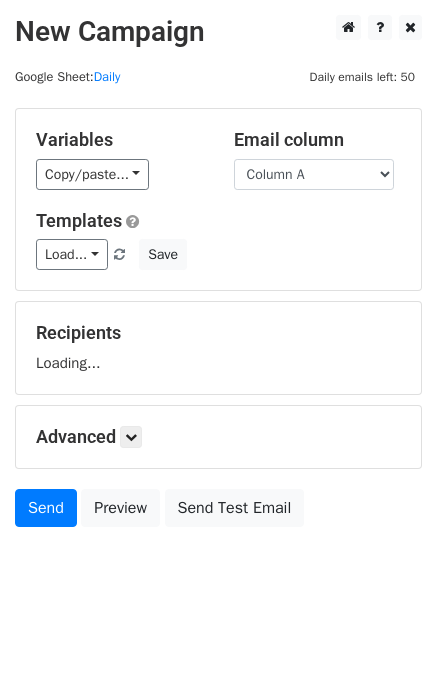 scroll, scrollTop: 0, scrollLeft: 0, axis: both 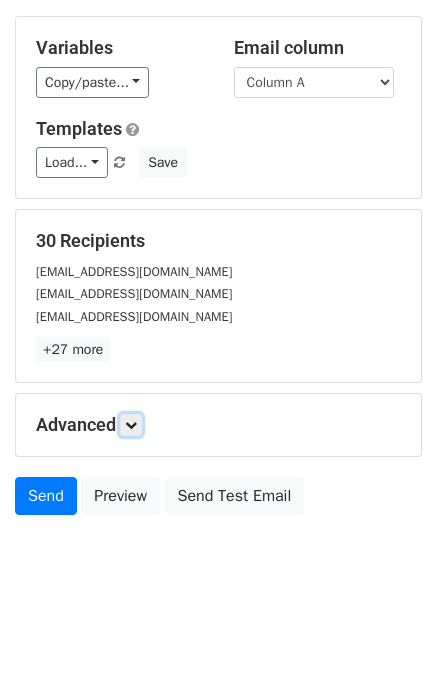 drag, startPoint x: 140, startPoint y: 428, endPoint x: 153, endPoint y: 423, distance: 13.928389 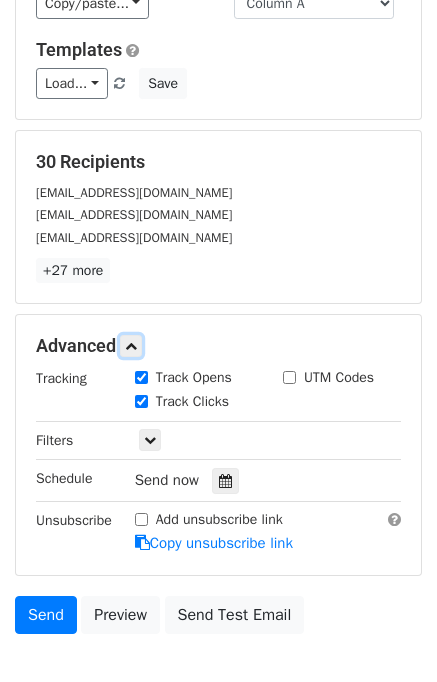 scroll, scrollTop: 270, scrollLeft: 0, axis: vertical 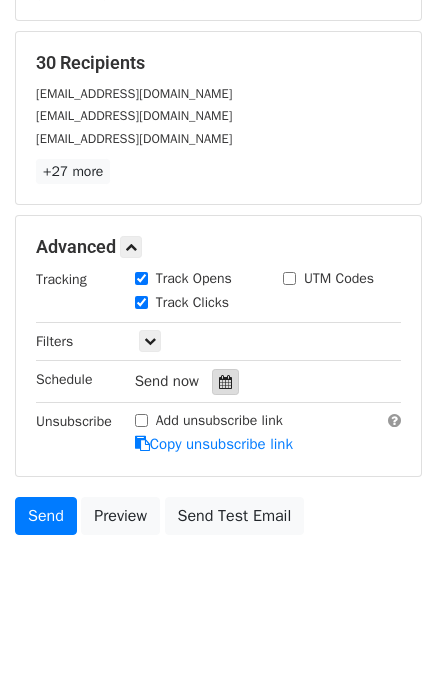 click at bounding box center [225, 382] 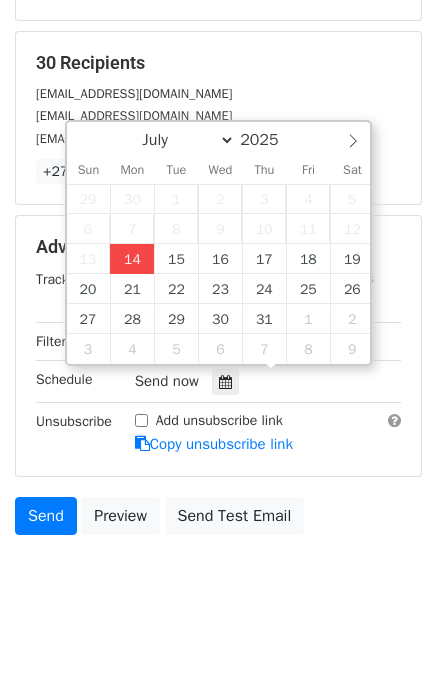 type on "2025-07-14 12:00" 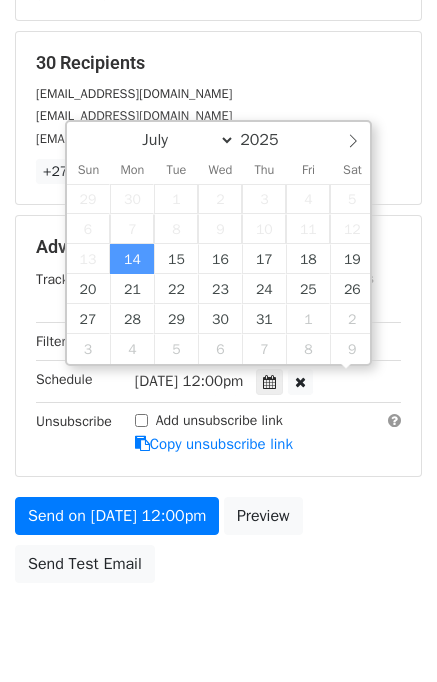 scroll, scrollTop: 0, scrollLeft: 0, axis: both 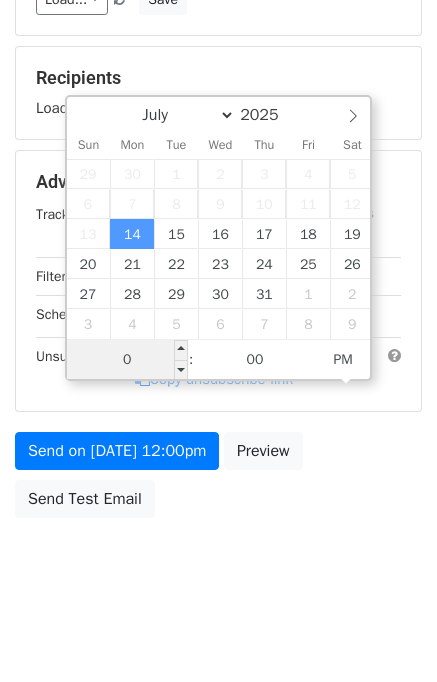 type on "01" 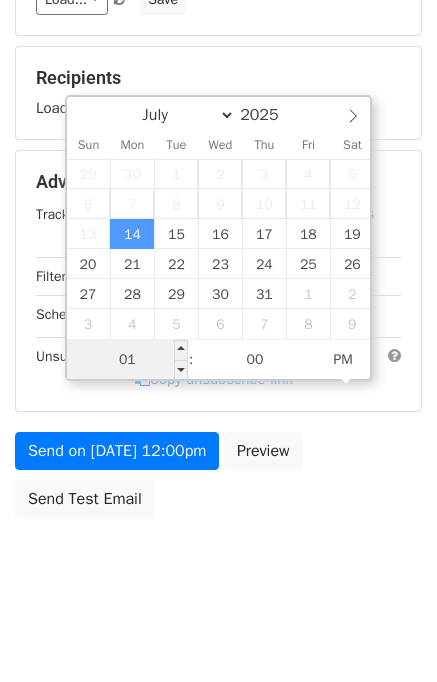 scroll, scrollTop: 270, scrollLeft: 0, axis: vertical 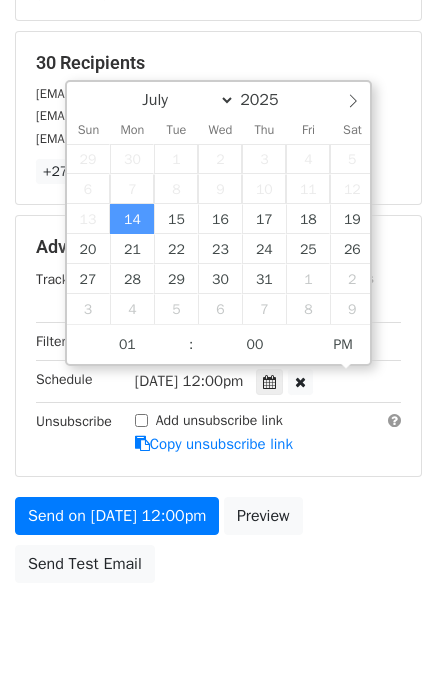 type on "2025-07-14 13:00" 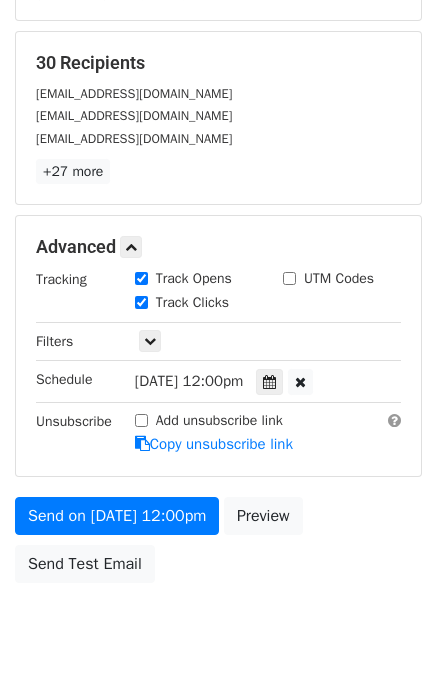click on "Send on Jul 14 at 12:00pm
Preview
Send Test Email" at bounding box center [218, 545] 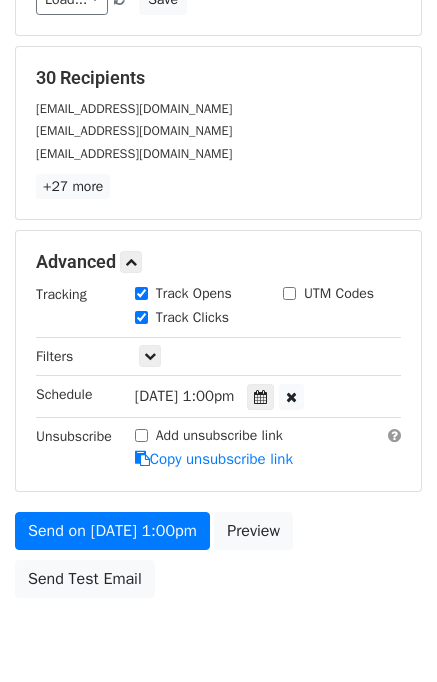 scroll, scrollTop: 270, scrollLeft: 0, axis: vertical 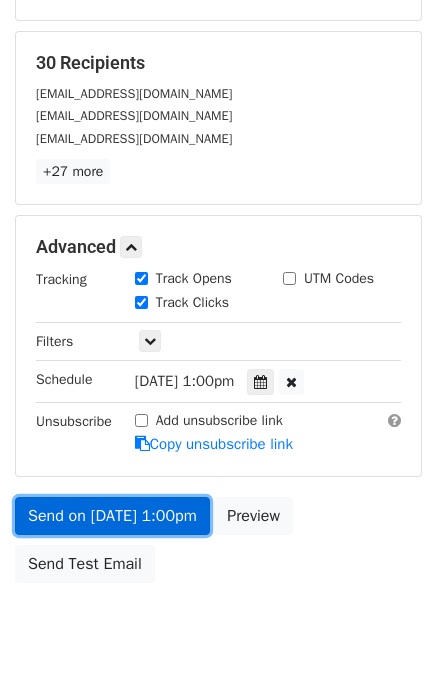 click on "Send on Jul 14 at 1:00pm" at bounding box center [112, 516] 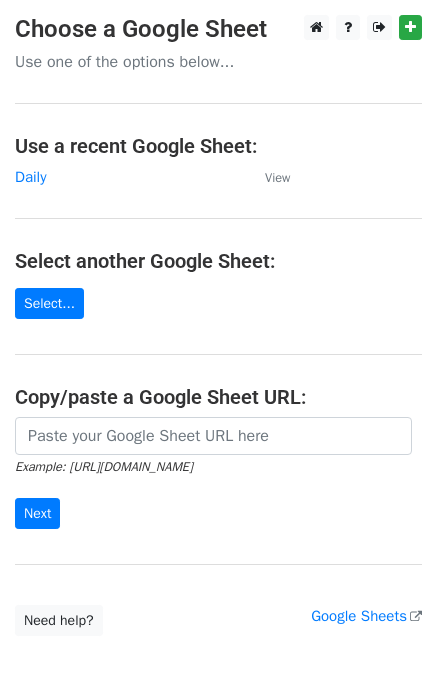 scroll, scrollTop: 0, scrollLeft: 0, axis: both 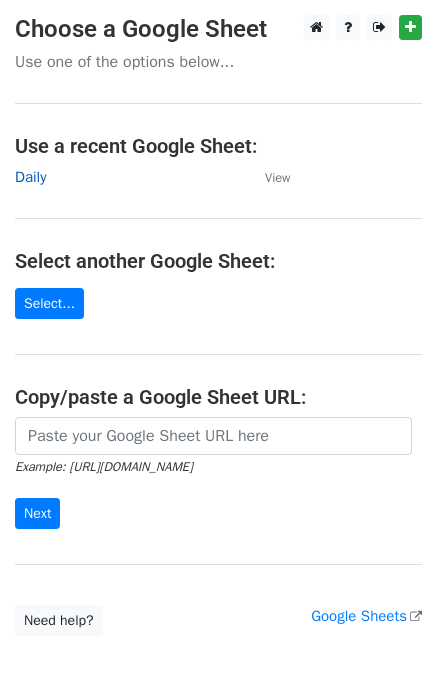 click on "Daily" at bounding box center [30, 177] 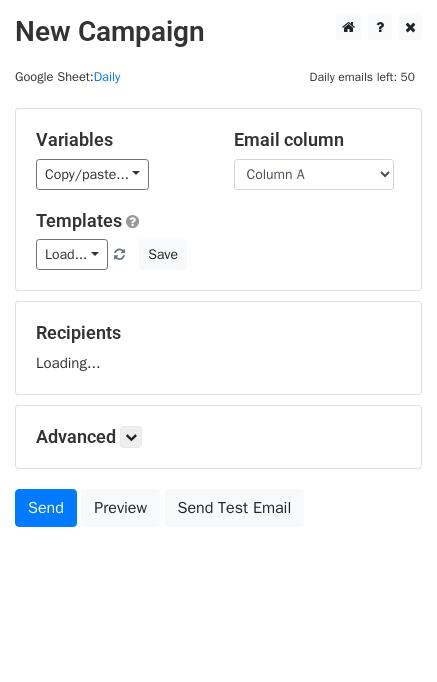 scroll, scrollTop: 0, scrollLeft: 0, axis: both 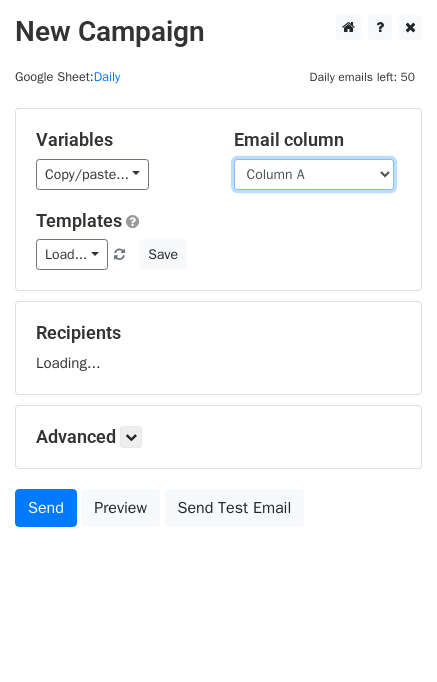 click on "Column A
Column B
Column C" at bounding box center (314, 174) 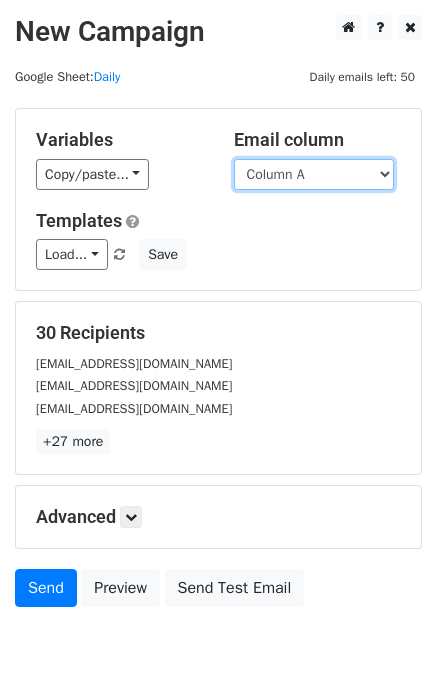 click on "Column A
Column B
Column C" at bounding box center [314, 174] 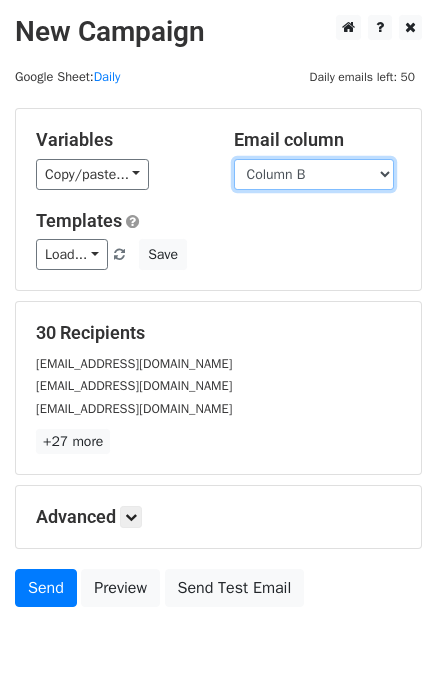 click on "Column A
Column B
Column C" at bounding box center (314, 174) 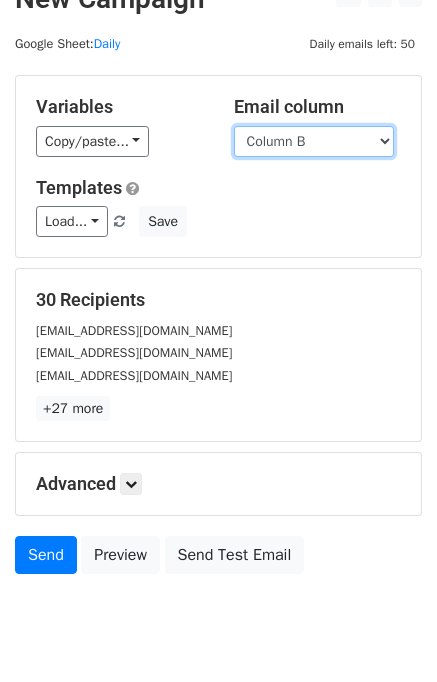 scroll, scrollTop: 92, scrollLeft: 0, axis: vertical 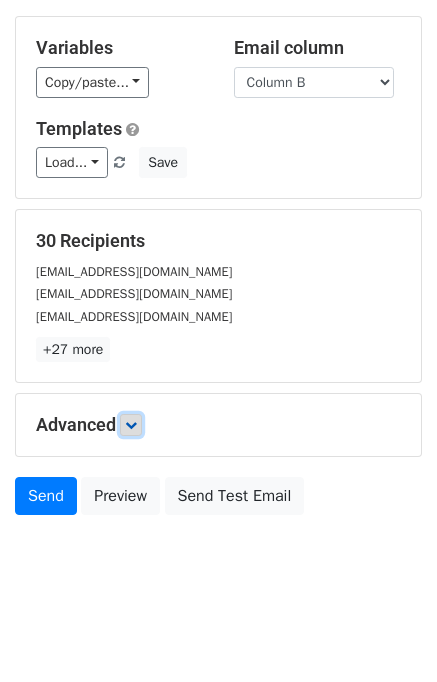 click at bounding box center (131, 425) 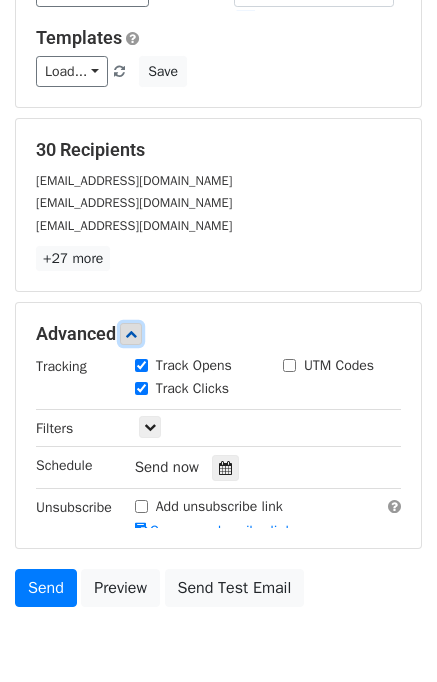 scroll, scrollTop: 287, scrollLeft: 0, axis: vertical 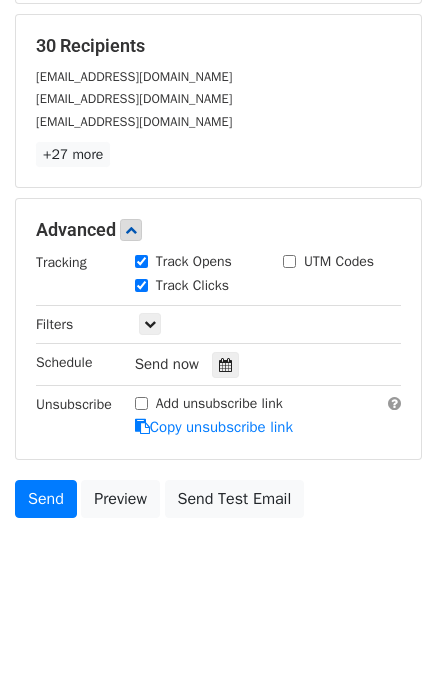 click on "Send now" at bounding box center [252, 364] 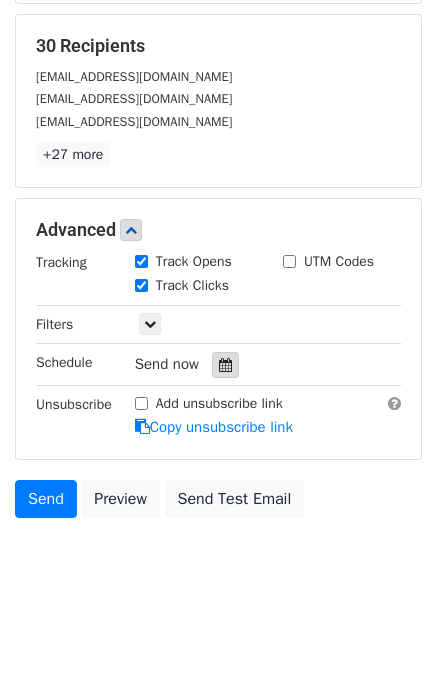 click at bounding box center [225, 365] 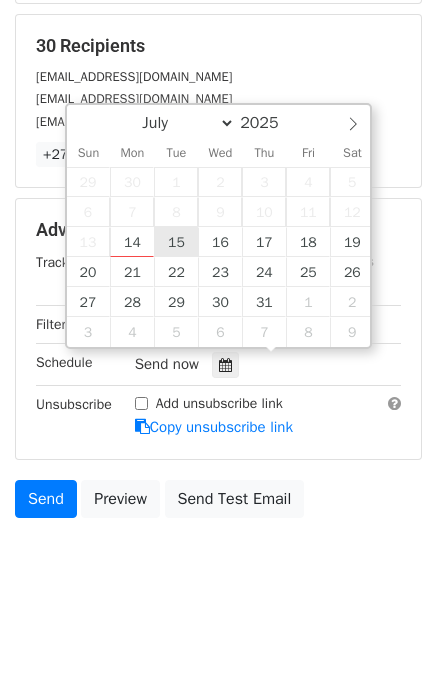 type on "2025-07-15 12:00" 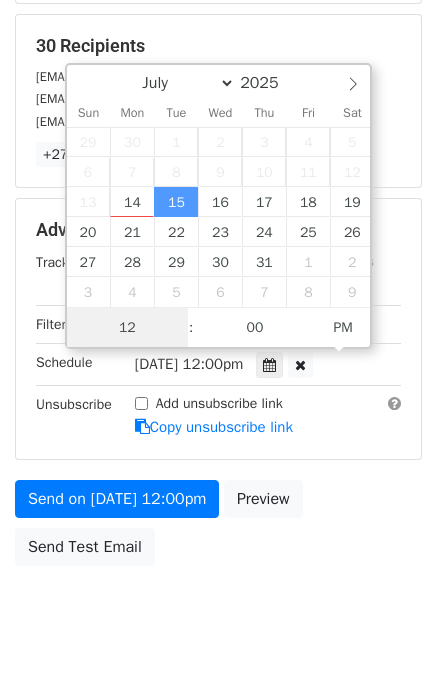 scroll, scrollTop: 0, scrollLeft: 0, axis: both 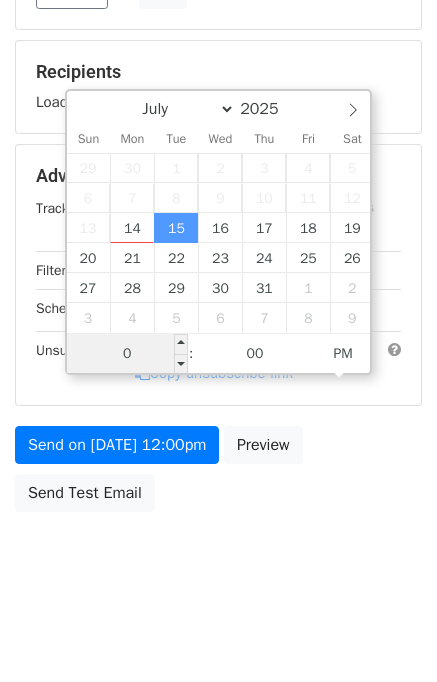 type on "02" 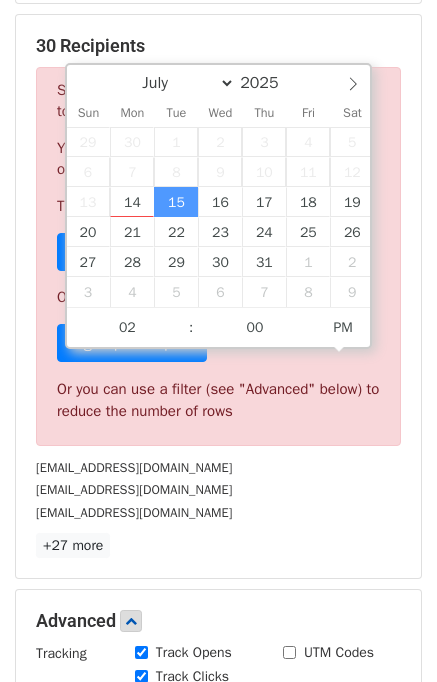 type on "2025-07-15 14:00" 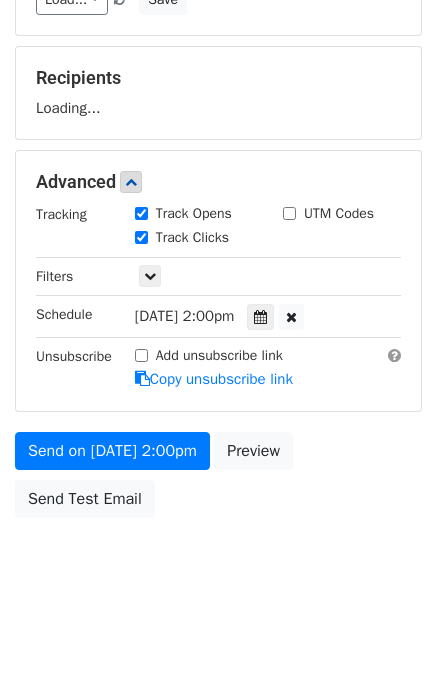 scroll, scrollTop: 287, scrollLeft: 0, axis: vertical 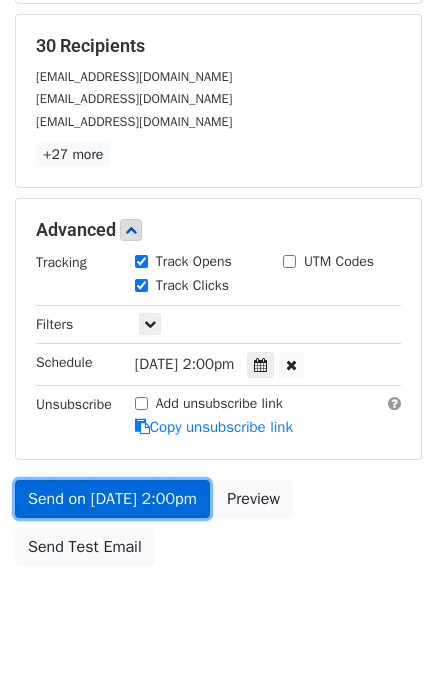 click on "Send on Jul 15 at 2:00pm" at bounding box center [112, 499] 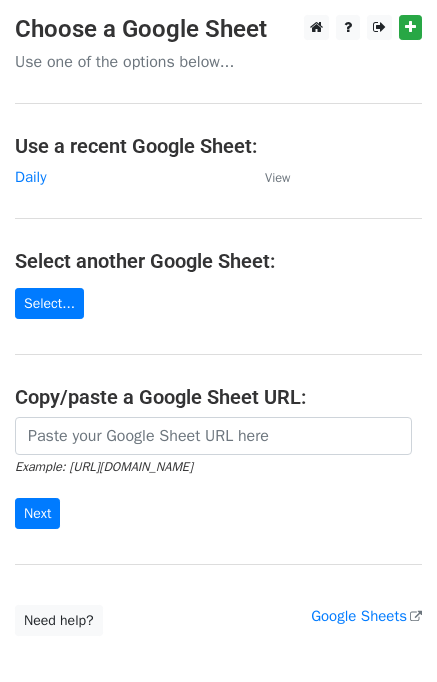 scroll, scrollTop: 0, scrollLeft: 0, axis: both 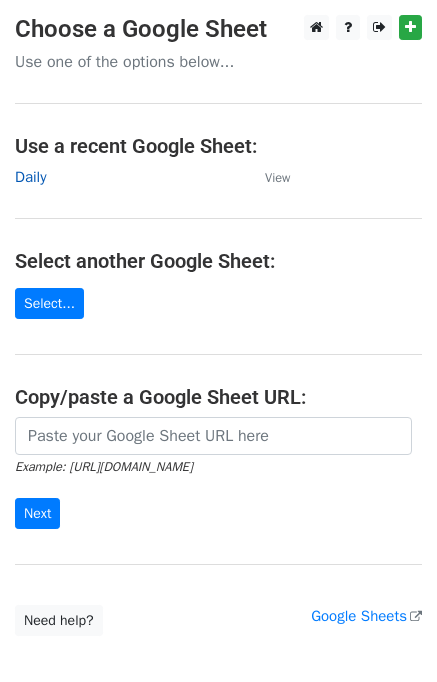 click on "Daily" at bounding box center [30, 177] 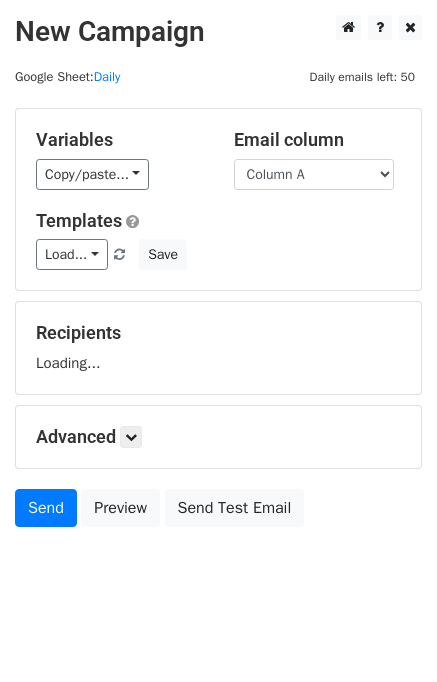scroll, scrollTop: 0, scrollLeft: 0, axis: both 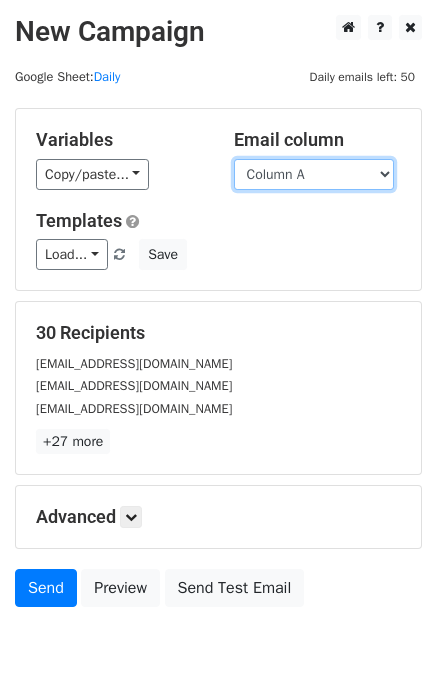 click on "Column A
Column B
Column C" at bounding box center (314, 174) 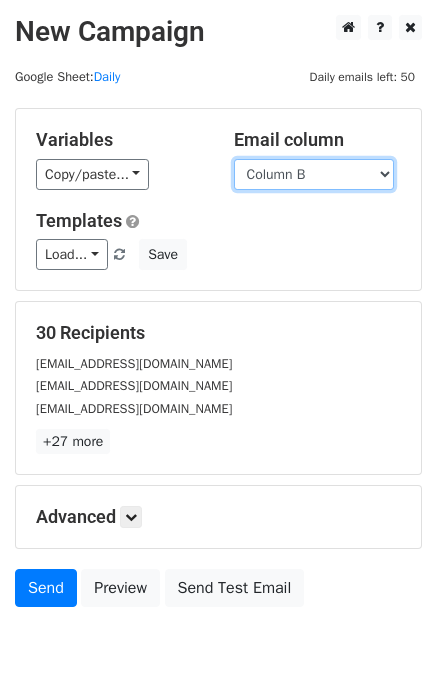 click on "Column A
Column B
Column C" at bounding box center (314, 174) 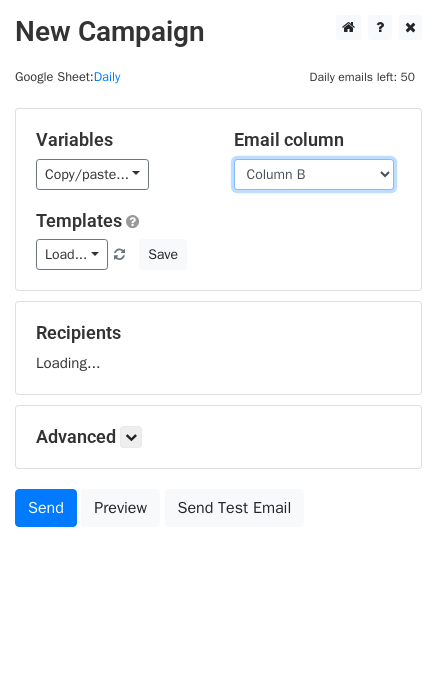 click on "Column A
Column B
Column C" at bounding box center (314, 174) 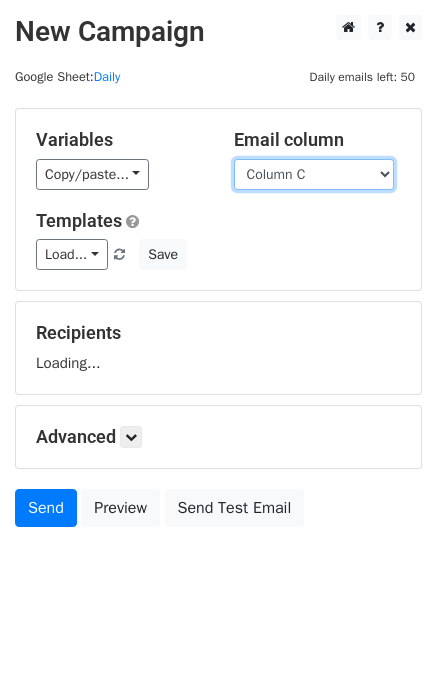 click on "Column A
Column B
Column C" at bounding box center [314, 174] 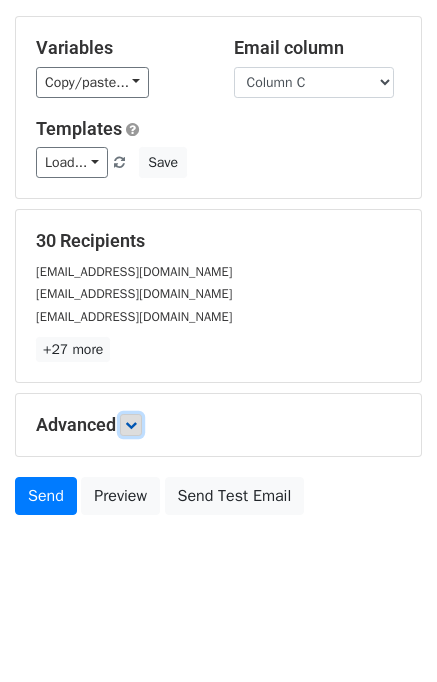 click at bounding box center [131, 425] 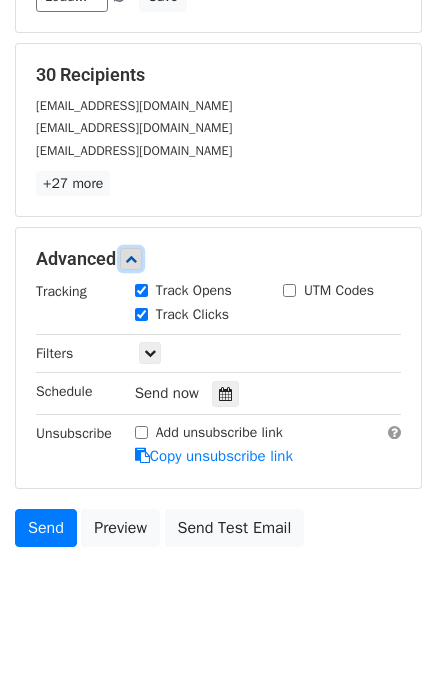 scroll, scrollTop: 259, scrollLeft: 0, axis: vertical 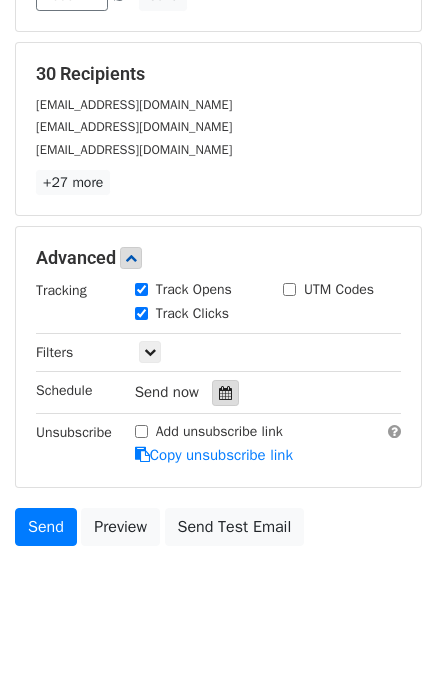 click at bounding box center (225, 393) 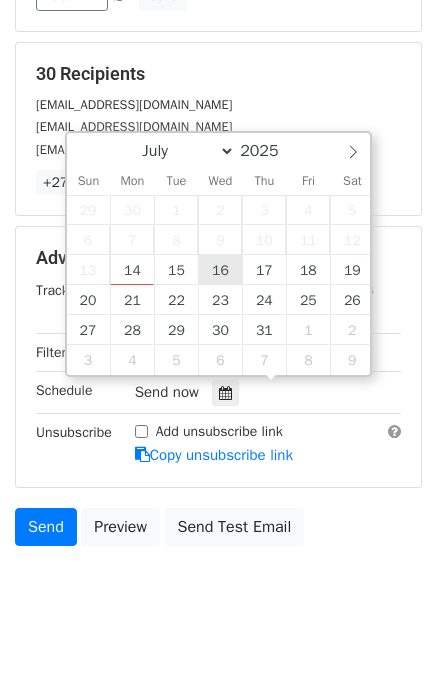 type on "2025-07-16 12:00" 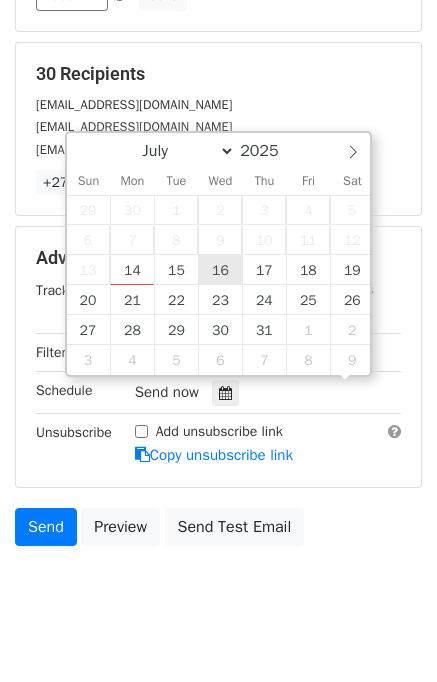 scroll, scrollTop: 0, scrollLeft: 0, axis: both 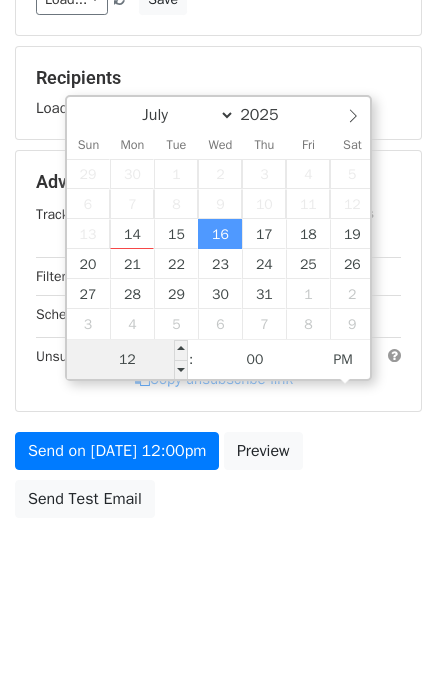 click on "12" at bounding box center (128, 360) 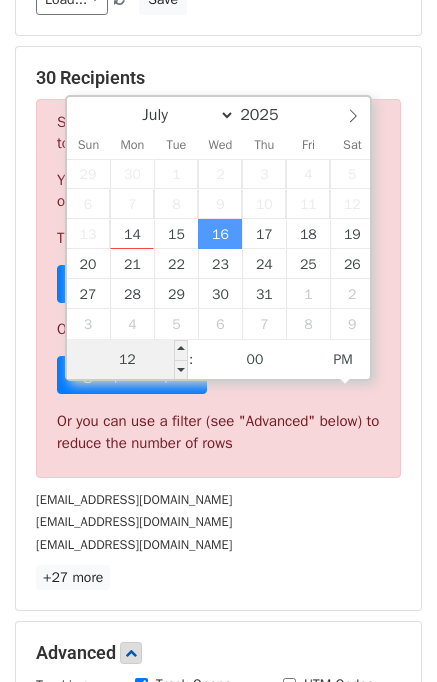 scroll, scrollTop: 259, scrollLeft: 0, axis: vertical 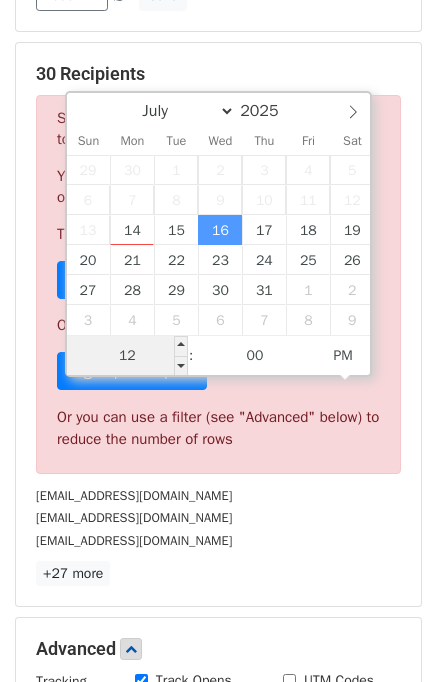click on "12" at bounding box center (128, 356) 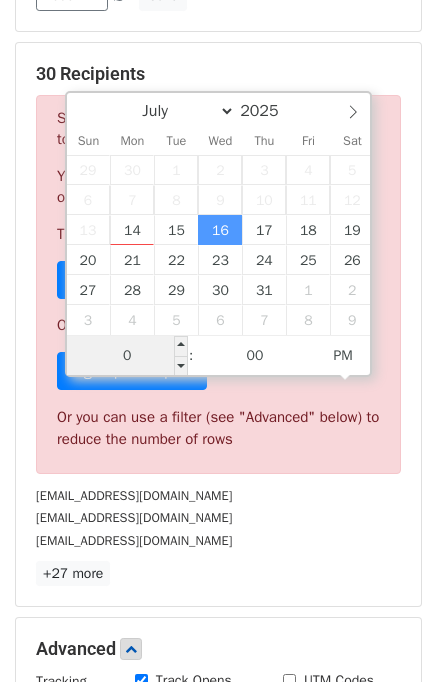 type on "03" 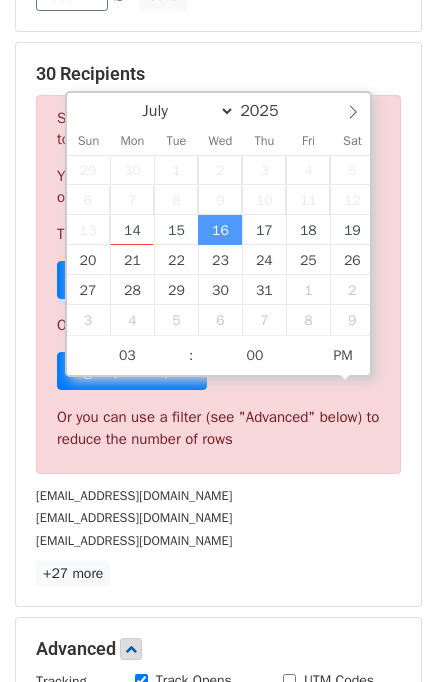 type on "2025-07-16 15:00" 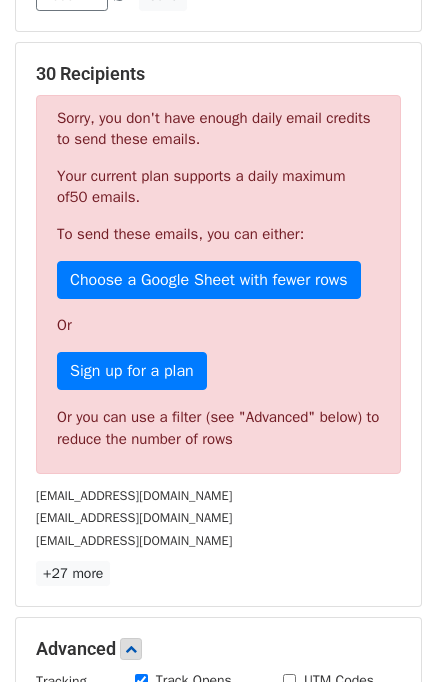 click on "30 Recipients
Sorry, you don't have enough daily email credits to send these emails.
Your current plan supports a daily maximum of  50 emails .
To send these emails, you can either:
Choose a Google Sheet with fewer rows
Or
Sign up for a plan
Or you can use a filter (see "Advanced" below) to reduce the number of rows
support@healthnutrition.com
info@electricalestimating.us
hello@cohenhandler.com.au
+27 more
30 Recipients
×
support@healthnutrition.com
info@electricalestimating.us
hello@cohenhandler.com.au
info@southshoresdetox.com
info@docsofcannabis.com
NARTP@nartp.com
contact@southshoresdetox.com
info@medi-solutionsmanagement.com
info@cbcsettlementfunding.com
info@wiseguyreports.com
admin@justladiesdriving.co.uk
Team@CollaboratingDocs.com
michael@idealroofer.com
info@cowboysac.com
jill@onefortyfilms.com
sales@montfordmovers.com" at bounding box center [218, 324] 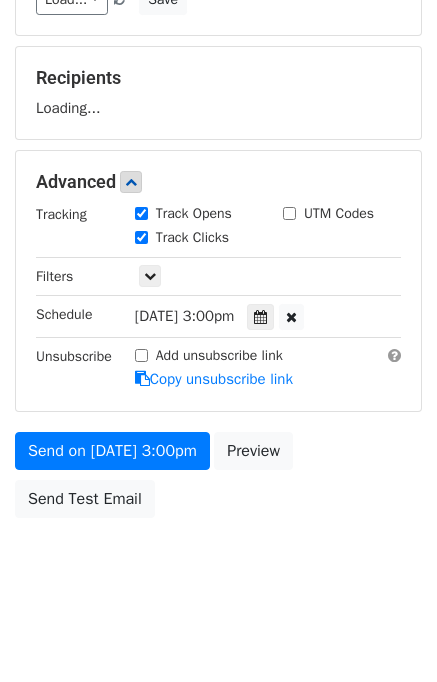 scroll, scrollTop: 259, scrollLeft: 0, axis: vertical 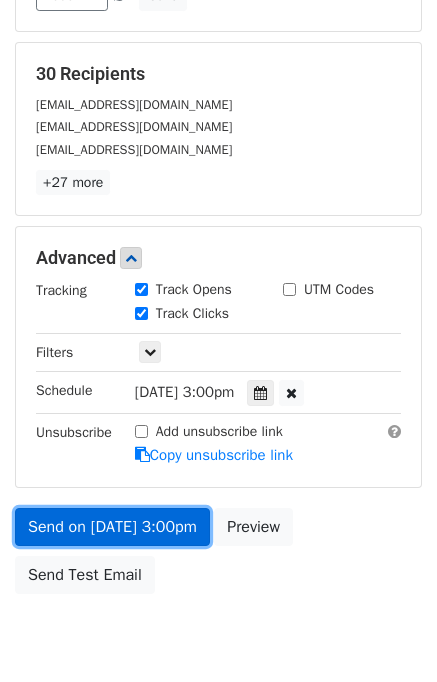 click on "Send on Jul 16 at 3:00pm" at bounding box center [112, 527] 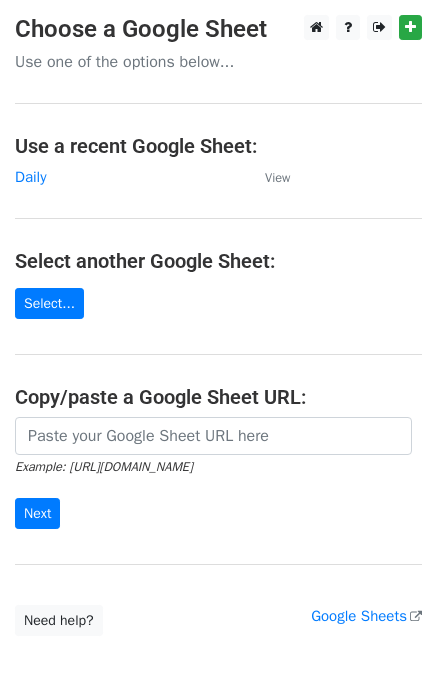 scroll, scrollTop: 0, scrollLeft: 0, axis: both 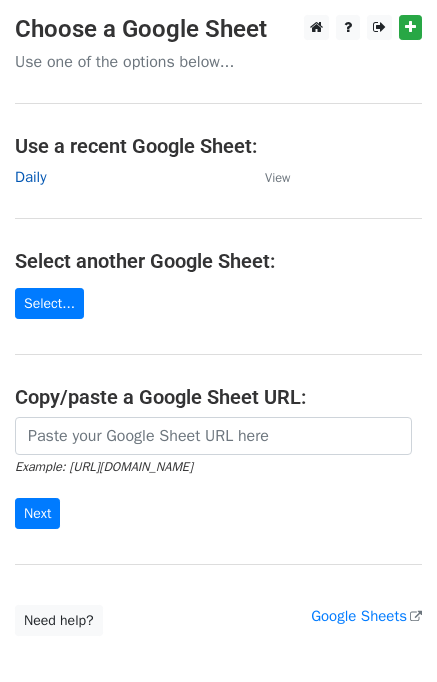 click on "Daily" at bounding box center (30, 177) 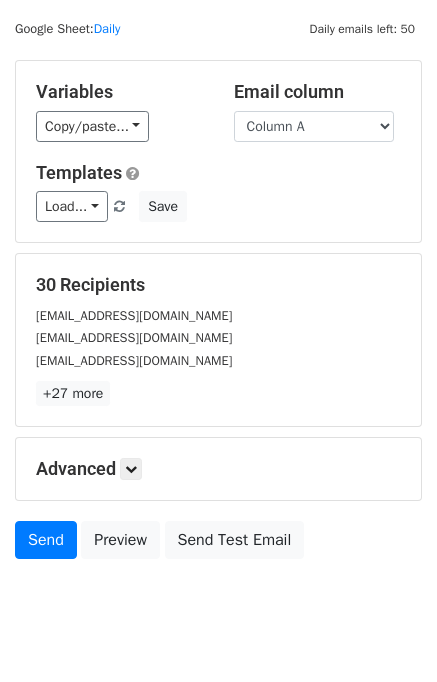 scroll, scrollTop: 92, scrollLeft: 0, axis: vertical 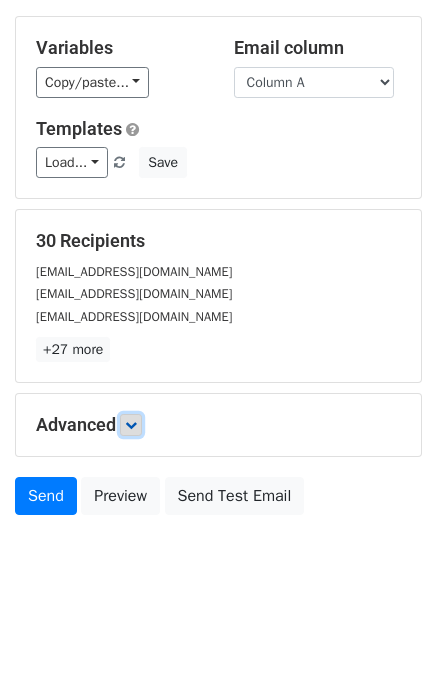 click at bounding box center [131, 425] 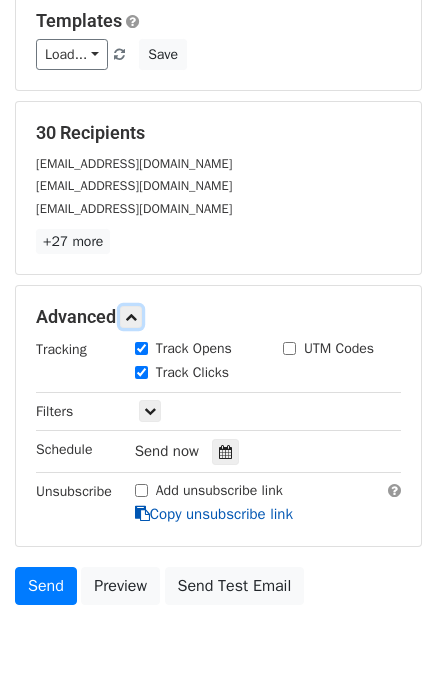 scroll, scrollTop: 288, scrollLeft: 0, axis: vertical 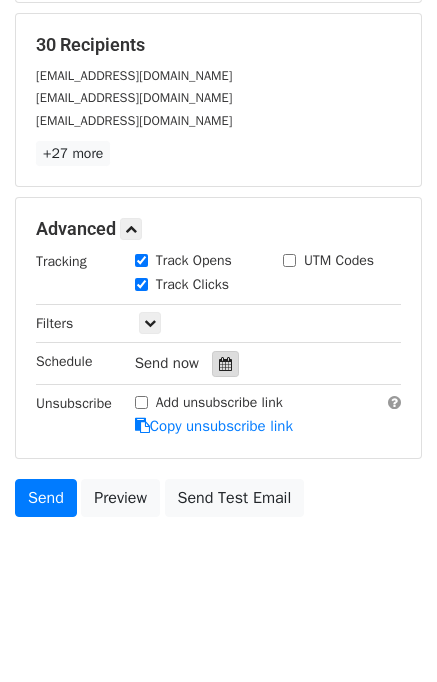 click at bounding box center [225, 364] 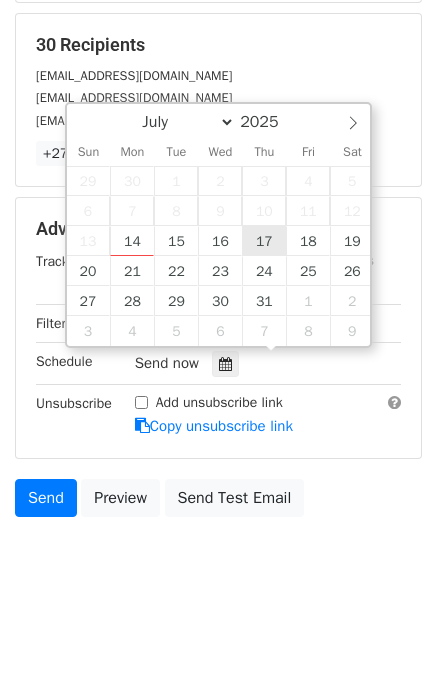 type on "2025-07-17 12:00" 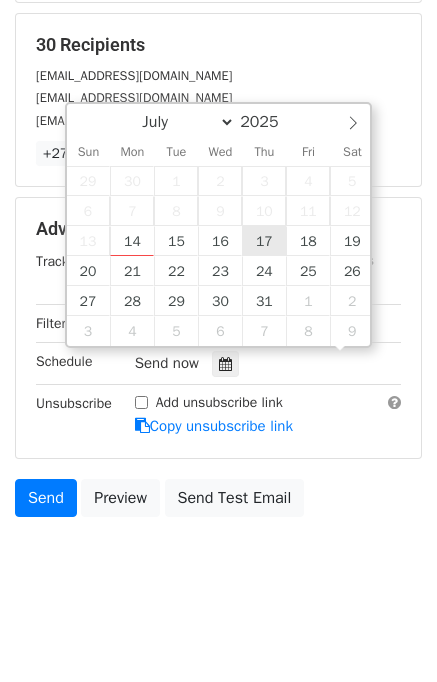 scroll, scrollTop: 0, scrollLeft: 0, axis: both 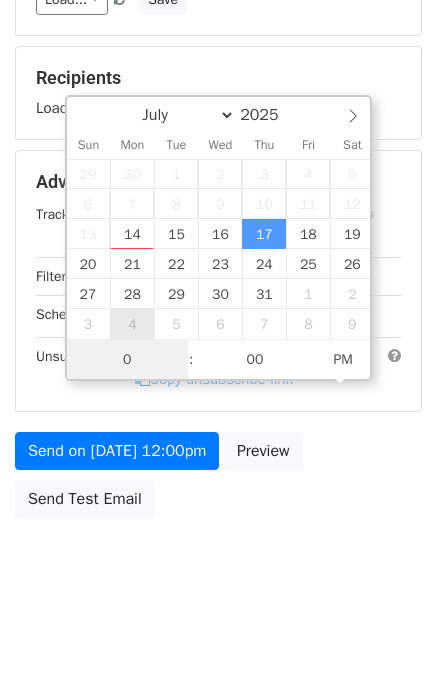 type on "04" 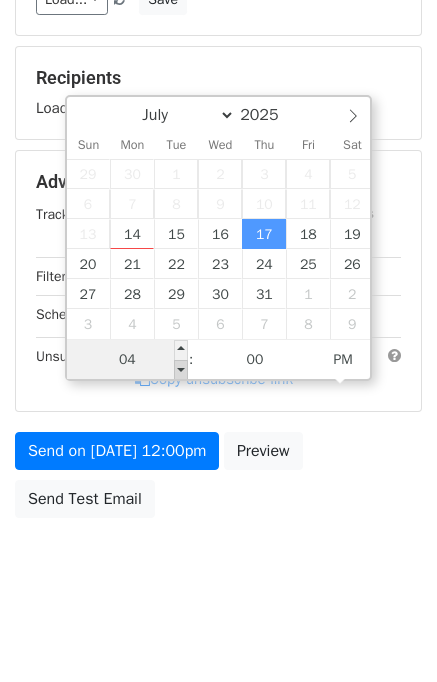 scroll, scrollTop: 288, scrollLeft: 0, axis: vertical 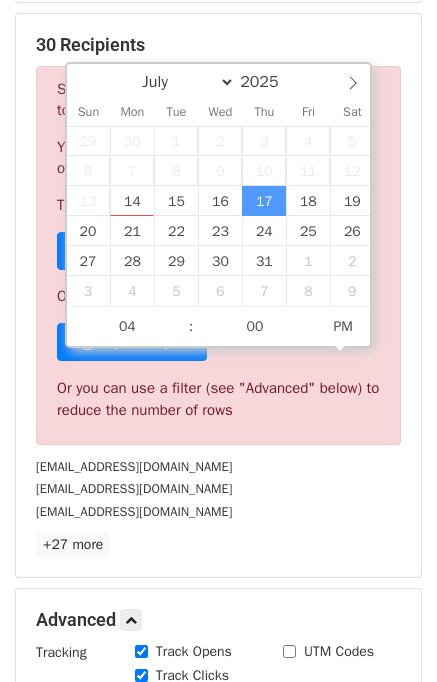 type on "2025-07-17 16:00" 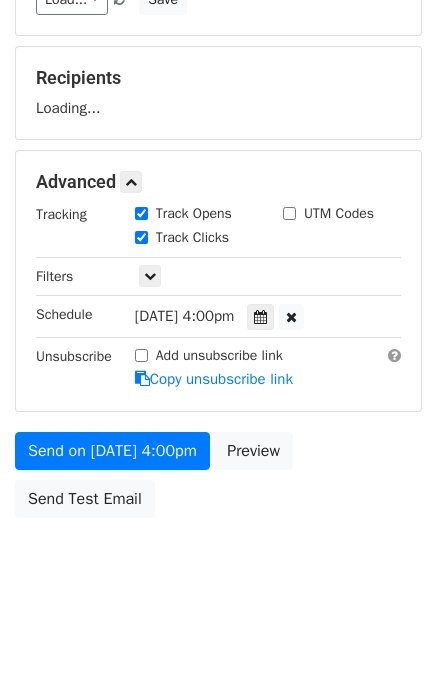 scroll, scrollTop: 288, scrollLeft: 0, axis: vertical 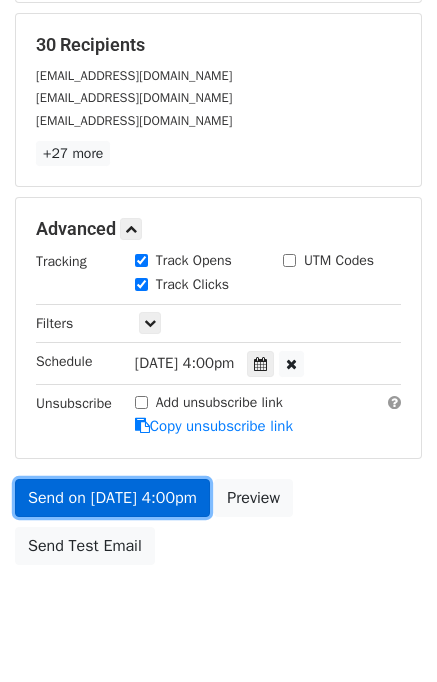 click on "Send on Jul 17 at 4:00pm" at bounding box center (112, 498) 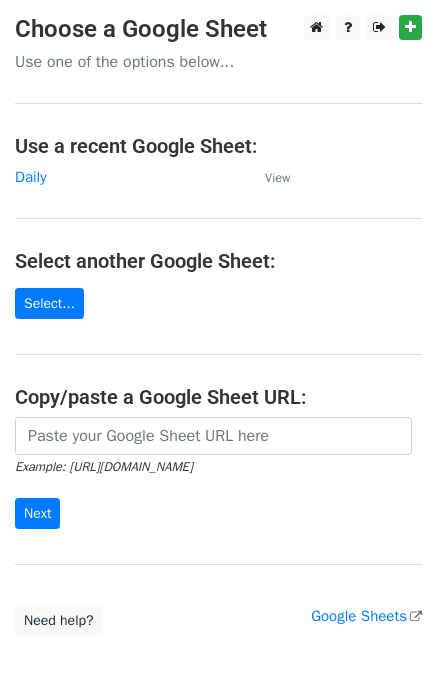 scroll, scrollTop: 0, scrollLeft: 0, axis: both 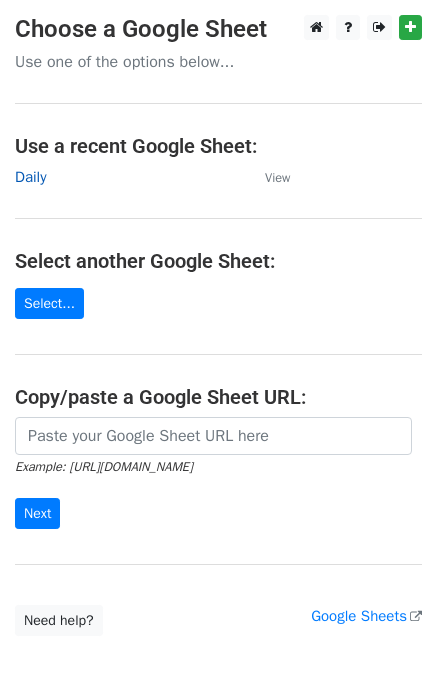 click on "Daily" at bounding box center (30, 177) 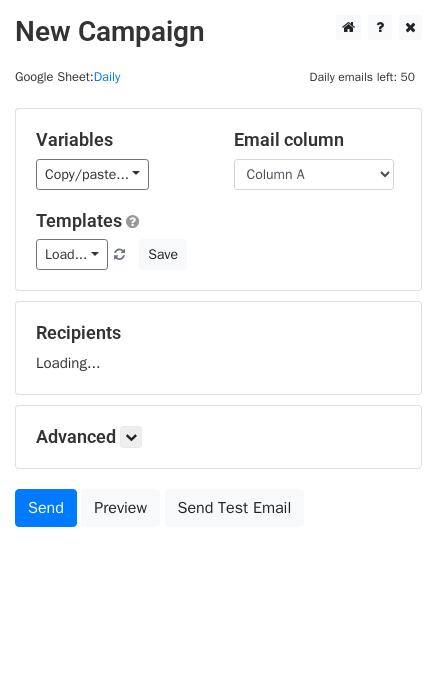 scroll, scrollTop: 0, scrollLeft: 0, axis: both 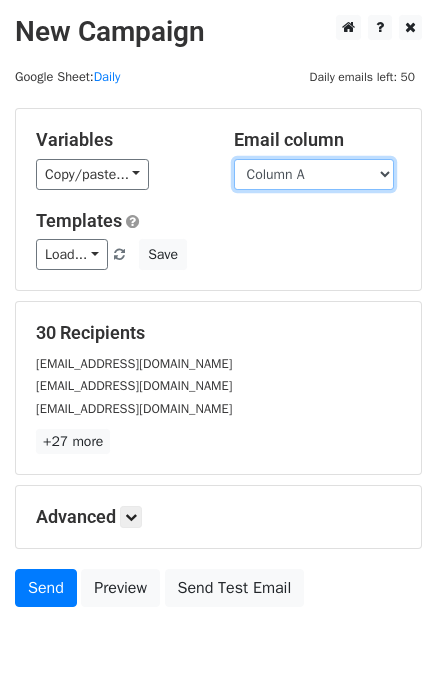 click on "Column A
Column B
Column C" at bounding box center [314, 174] 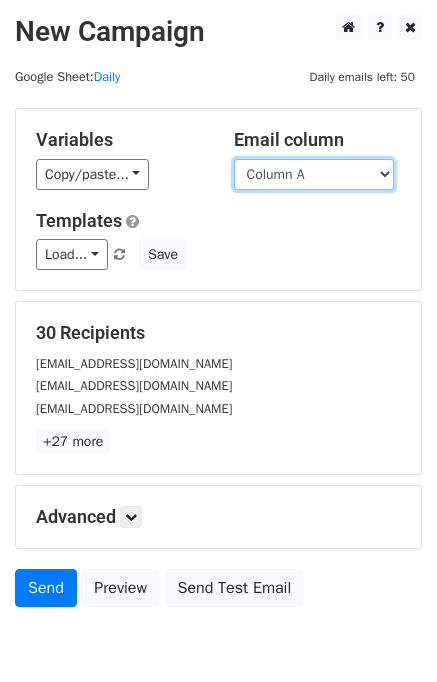 select on "Column B" 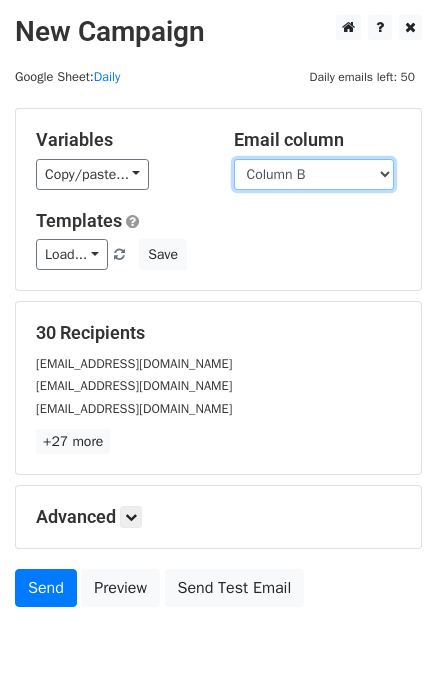 click on "Column A
Column B
Column C" at bounding box center (314, 174) 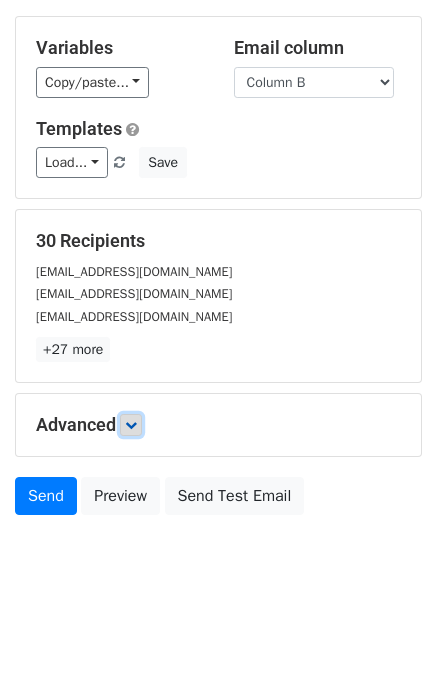 click at bounding box center [131, 425] 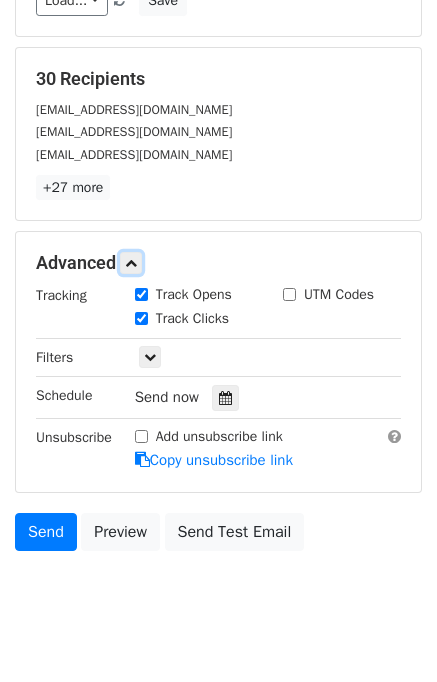 scroll, scrollTop: 256, scrollLeft: 0, axis: vertical 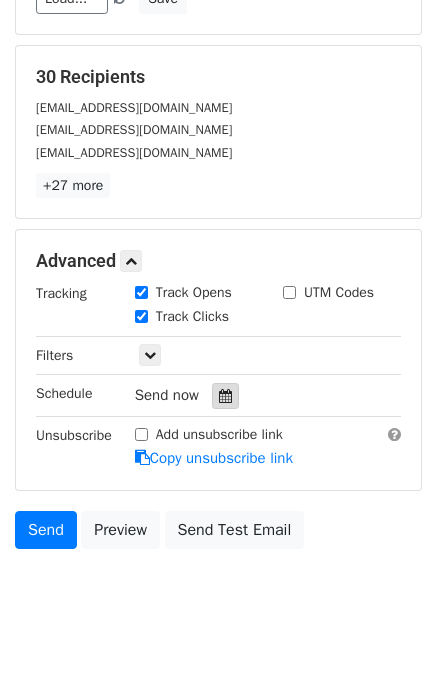 click at bounding box center [225, 396] 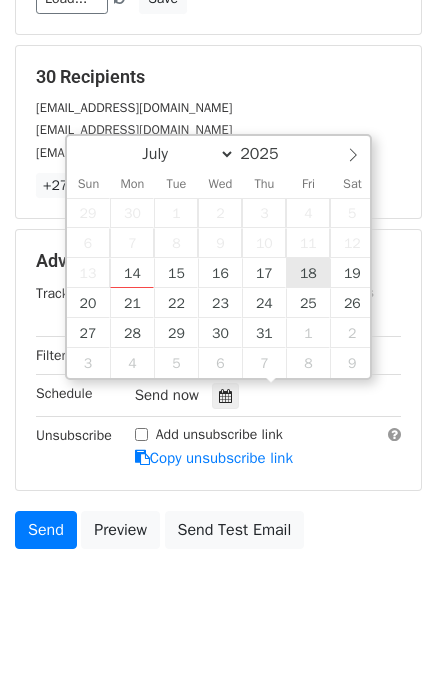 type on "2025-07-18 12:00" 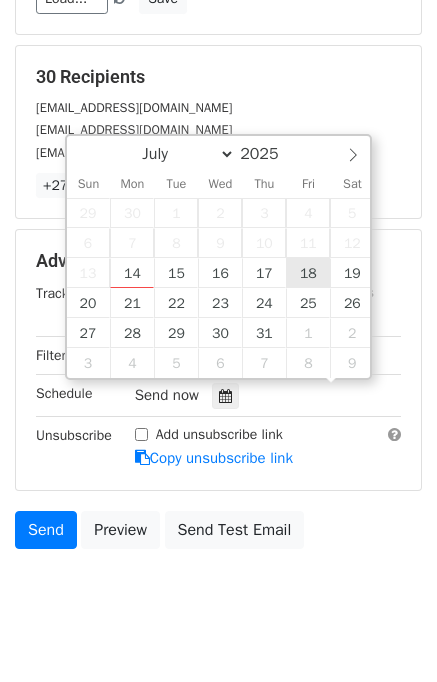 scroll, scrollTop: 0, scrollLeft: 0, axis: both 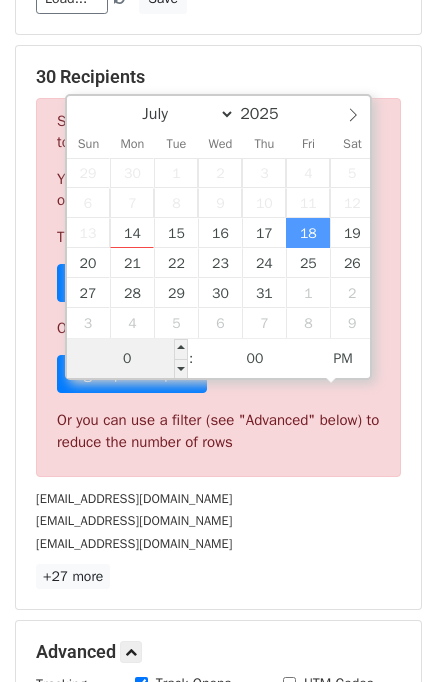 type on "05" 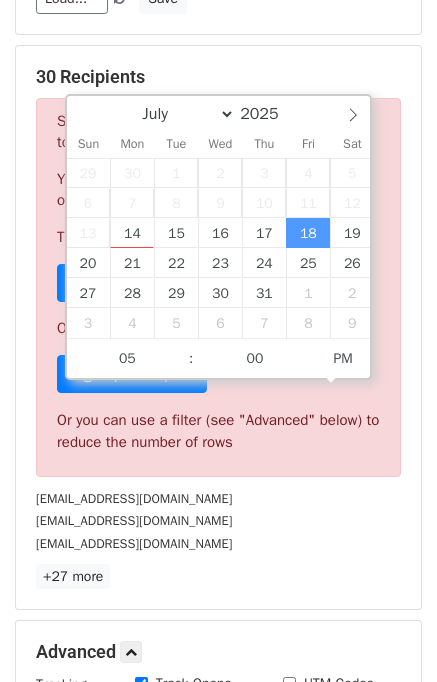 type on "2025-07-18 17:00" 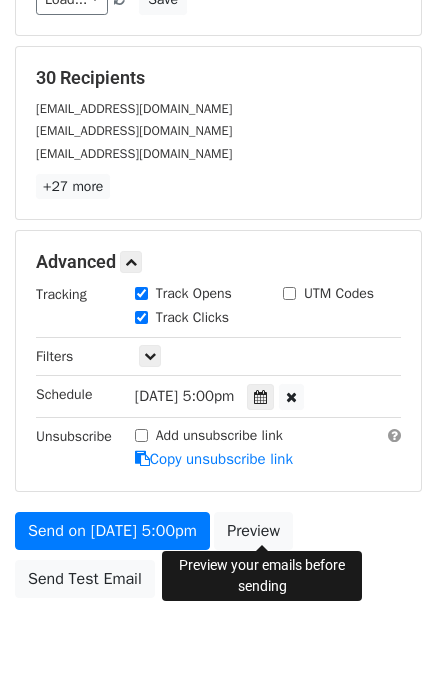 scroll, scrollTop: 256, scrollLeft: 0, axis: vertical 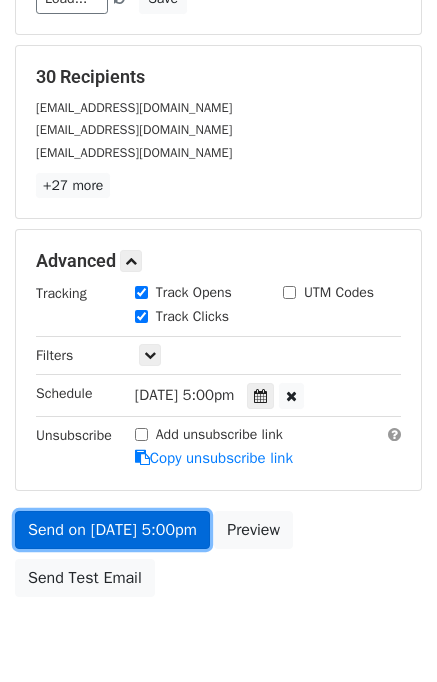 click on "Send on Jul 18 at 5:00pm" at bounding box center [112, 530] 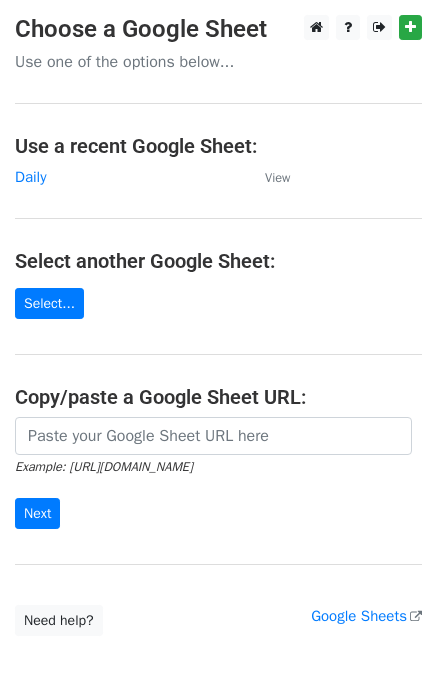 scroll, scrollTop: 0, scrollLeft: 0, axis: both 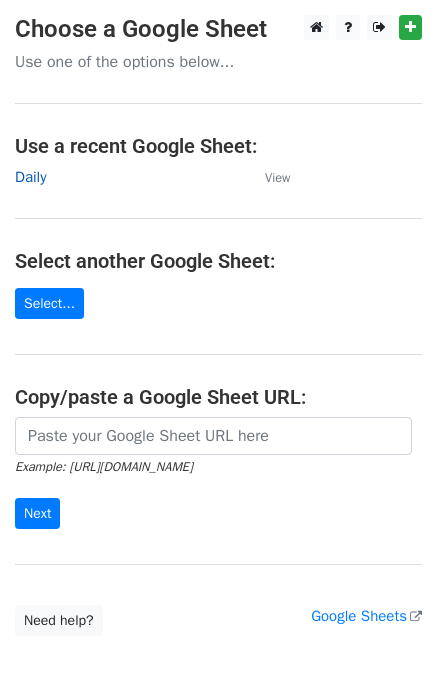 click on "Daily" at bounding box center [30, 177] 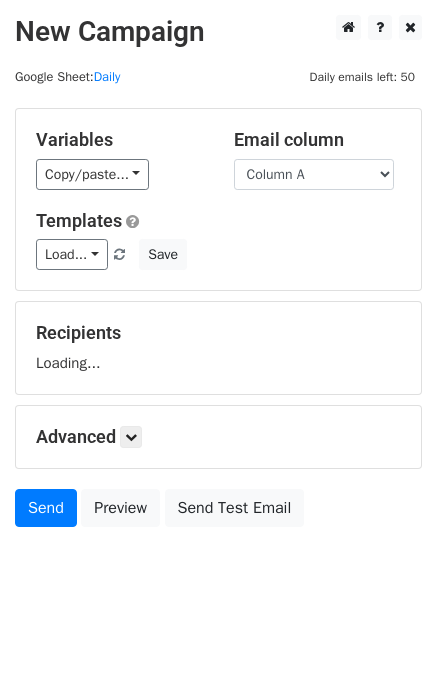 scroll, scrollTop: 0, scrollLeft: 0, axis: both 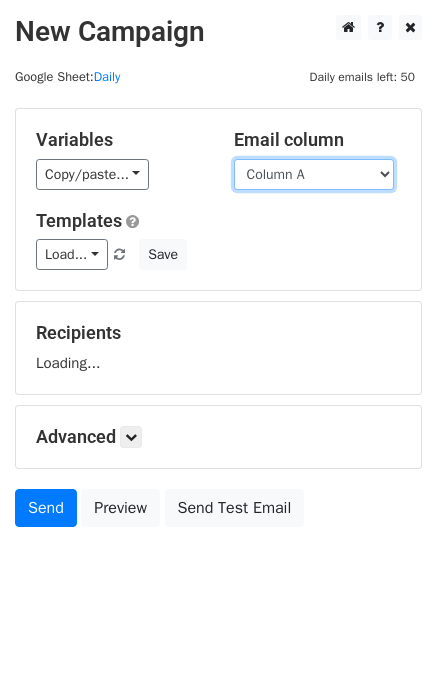 click on "Column A
Column B
Column C" at bounding box center [314, 174] 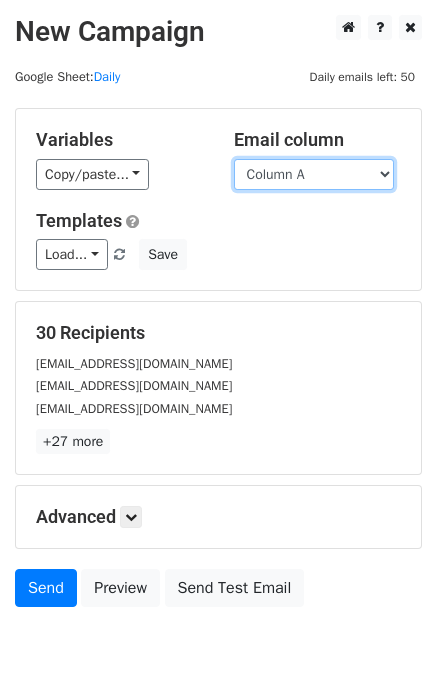 click on "Column A
Column B
Column C" at bounding box center (314, 174) 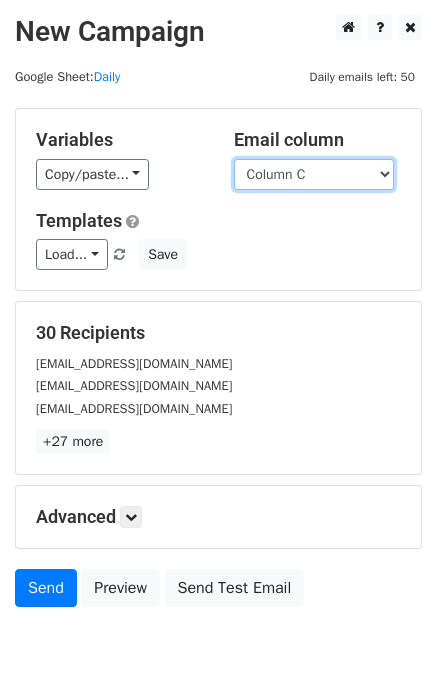 click on "Column A
Column B
Column C" at bounding box center (314, 174) 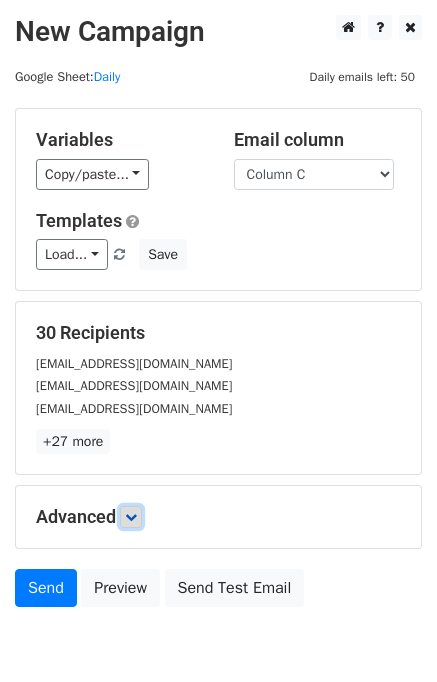 click at bounding box center (131, 517) 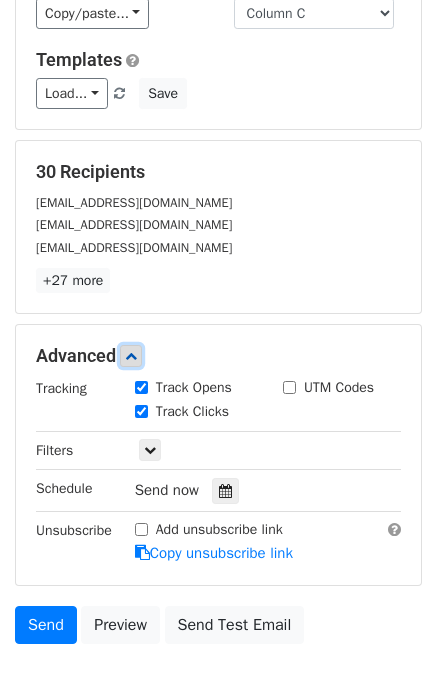 scroll, scrollTop: 272, scrollLeft: 0, axis: vertical 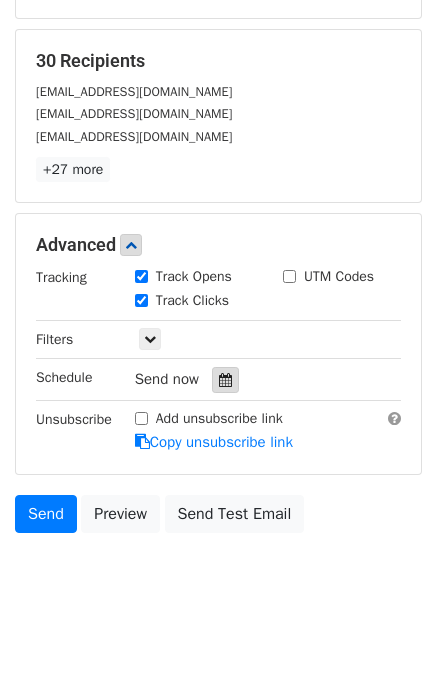 click at bounding box center (225, 380) 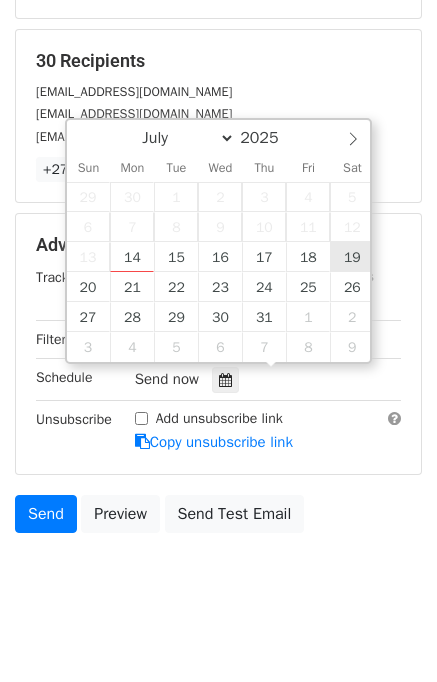 type on "[DATE] 12:00" 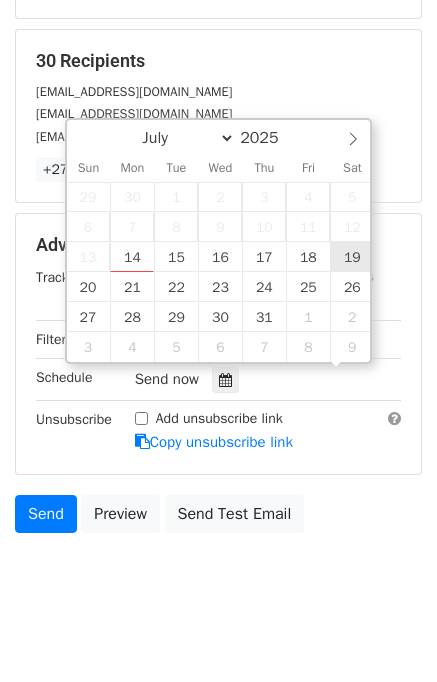 scroll, scrollTop: 0, scrollLeft: 0, axis: both 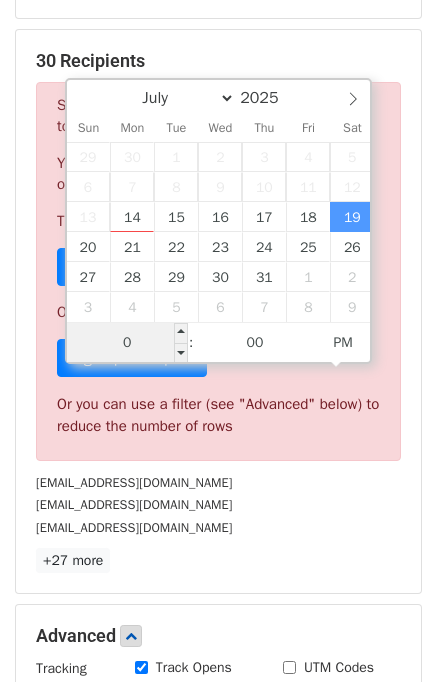 type on "06" 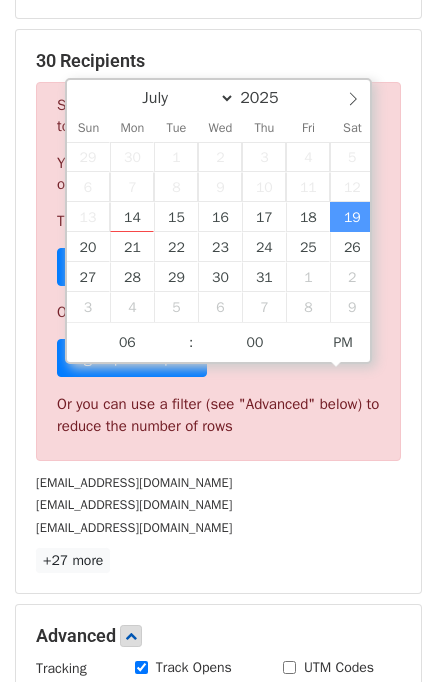 type on "[DATE] 18:00" 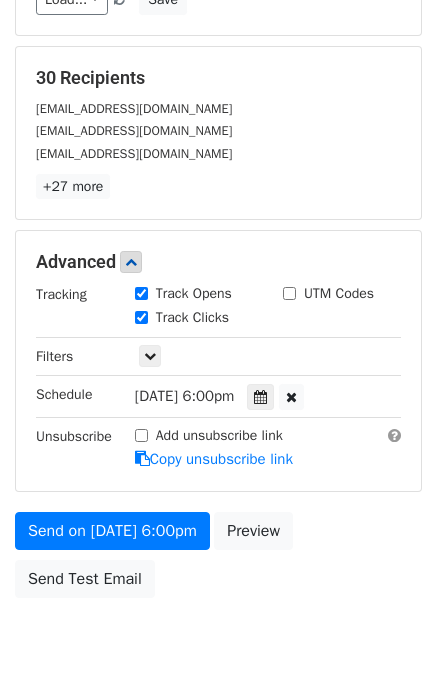 scroll, scrollTop: 272, scrollLeft: 0, axis: vertical 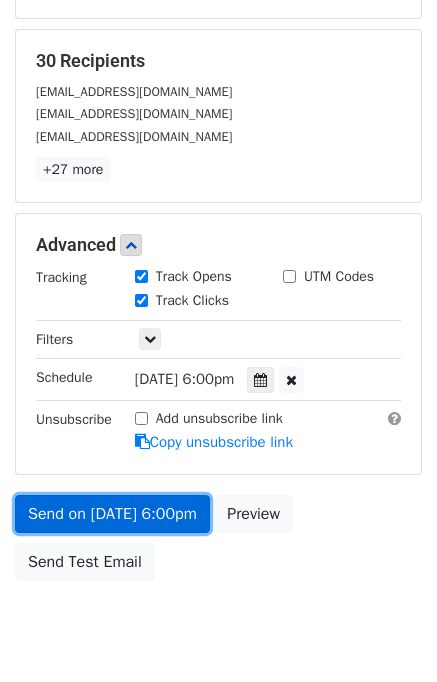 click on "Send on [DATE] 6:00pm" at bounding box center (112, 514) 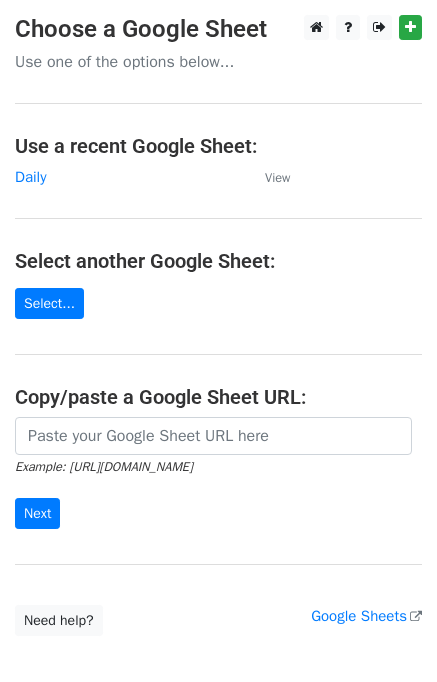 scroll, scrollTop: 0, scrollLeft: 0, axis: both 